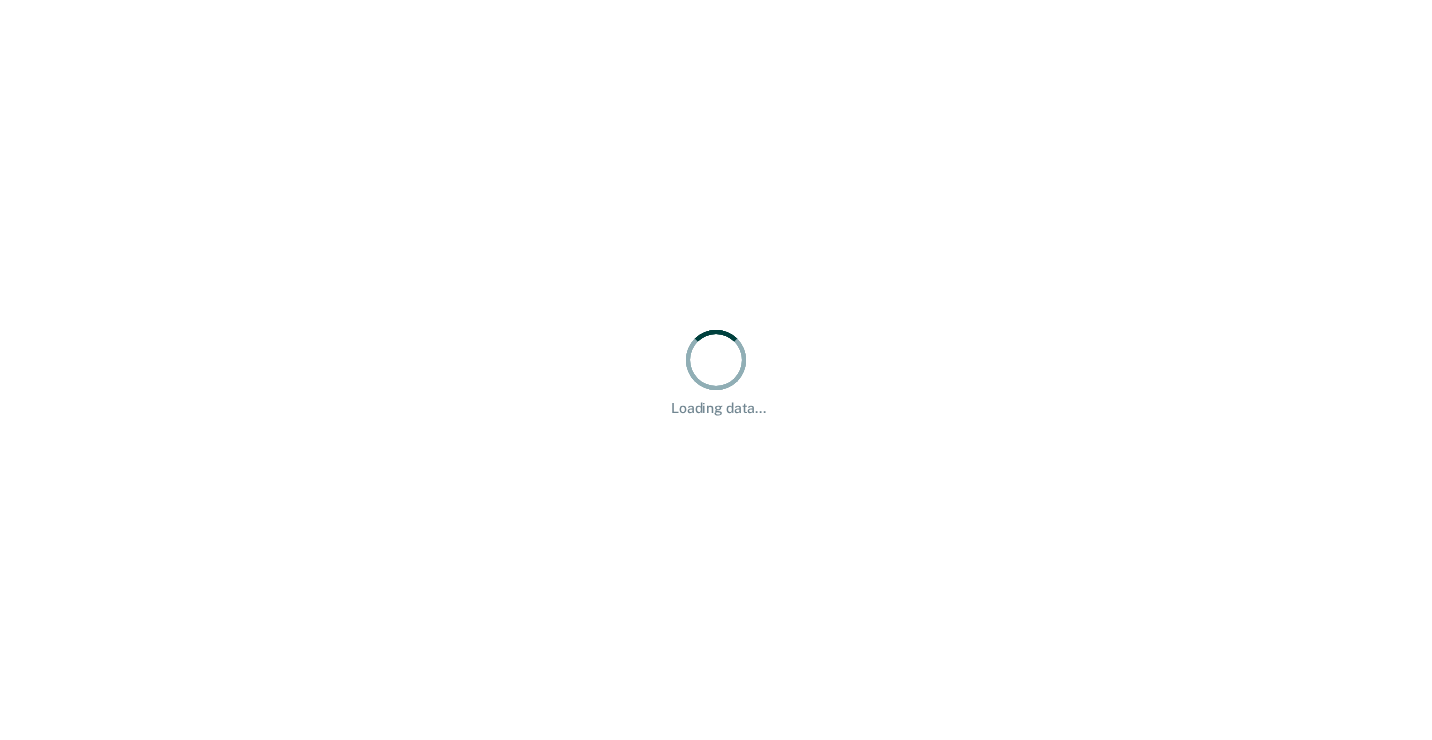 scroll, scrollTop: 0, scrollLeft: 0, axis: both 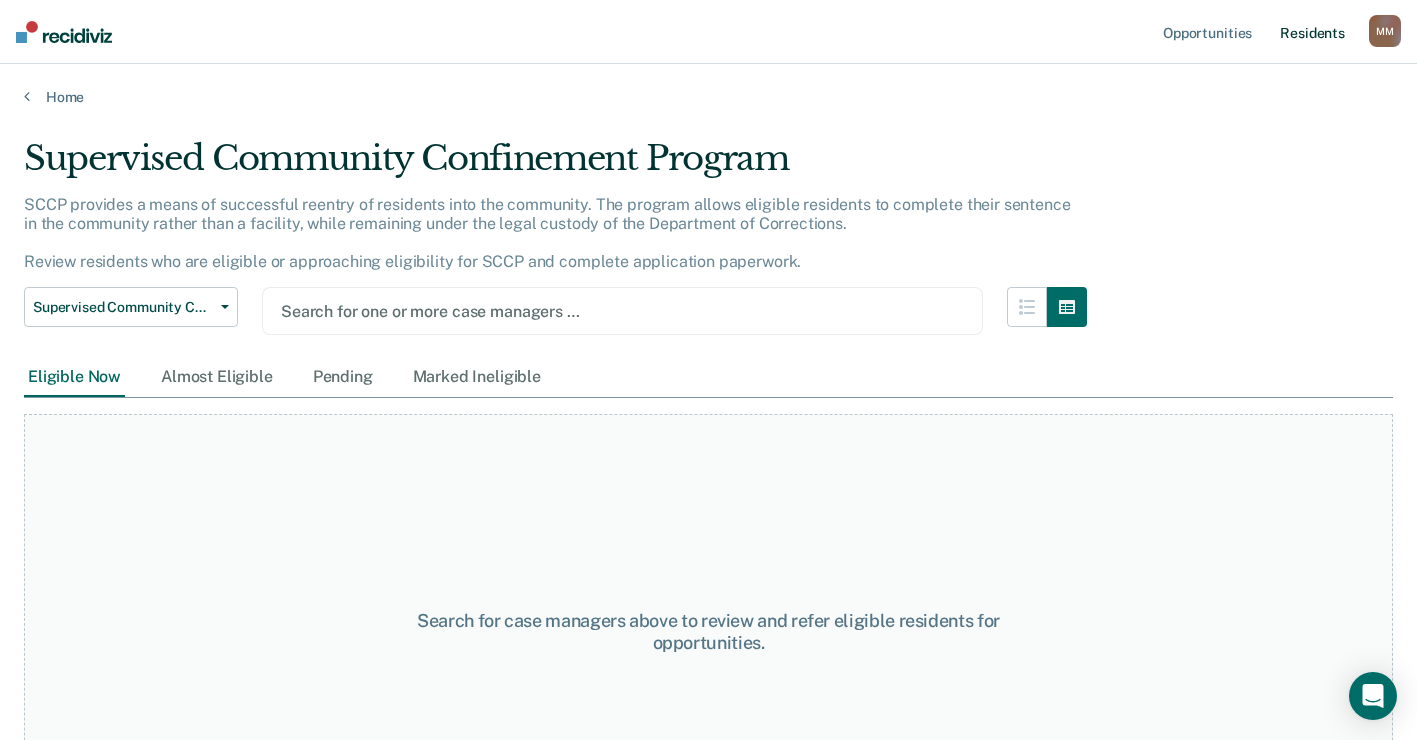 click on "Resident s" at bounding box center [1312, 32] 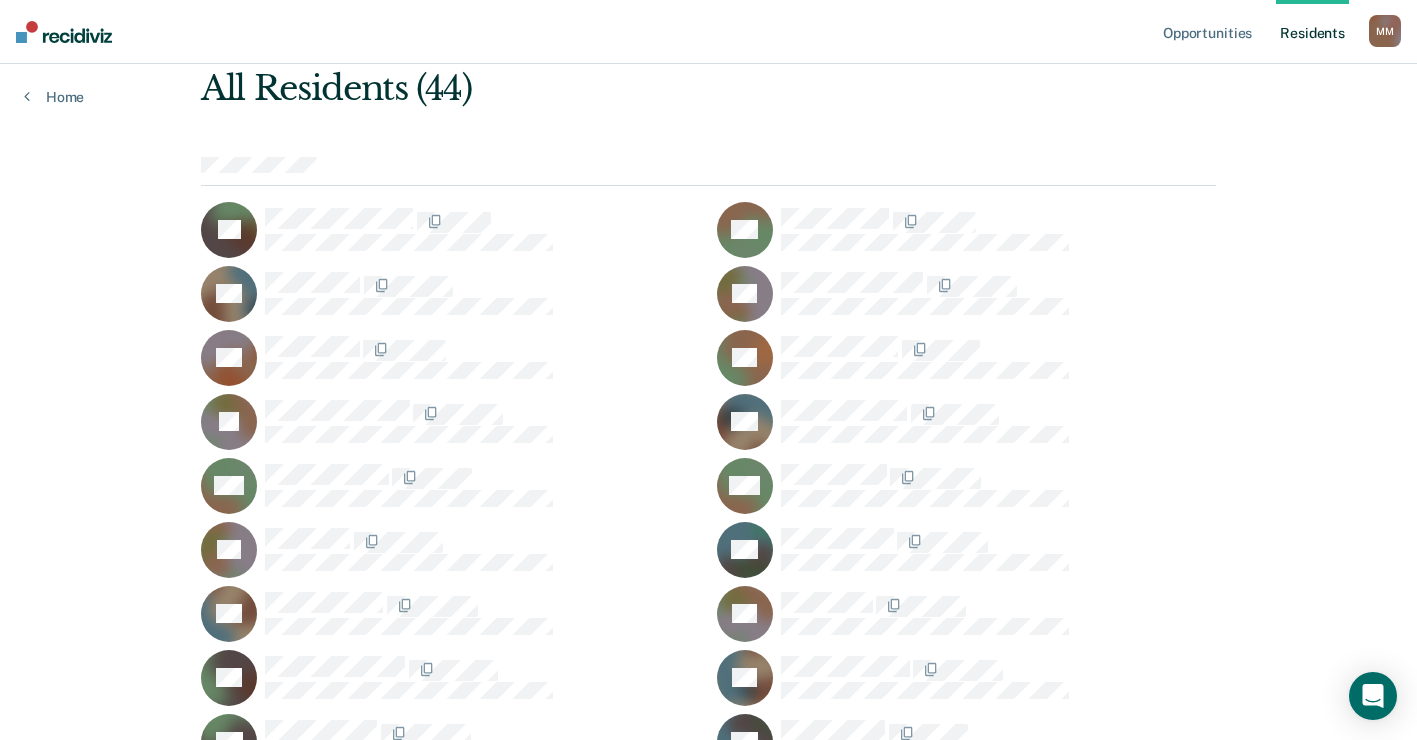 scroll, scrollTop: 200, scrollLeft: 0, axis: vertical 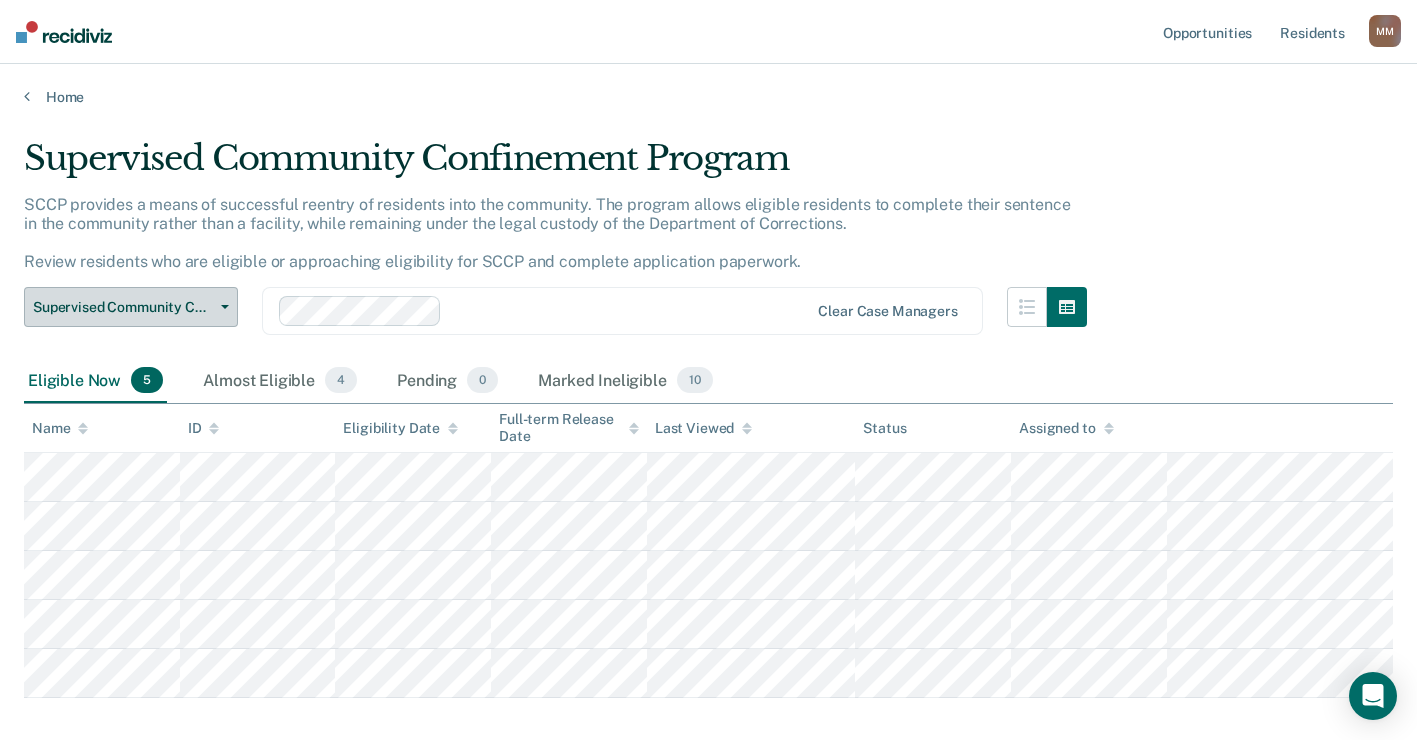 click on "Supervised Community Confinement Program" at bounding box center [131, 307] 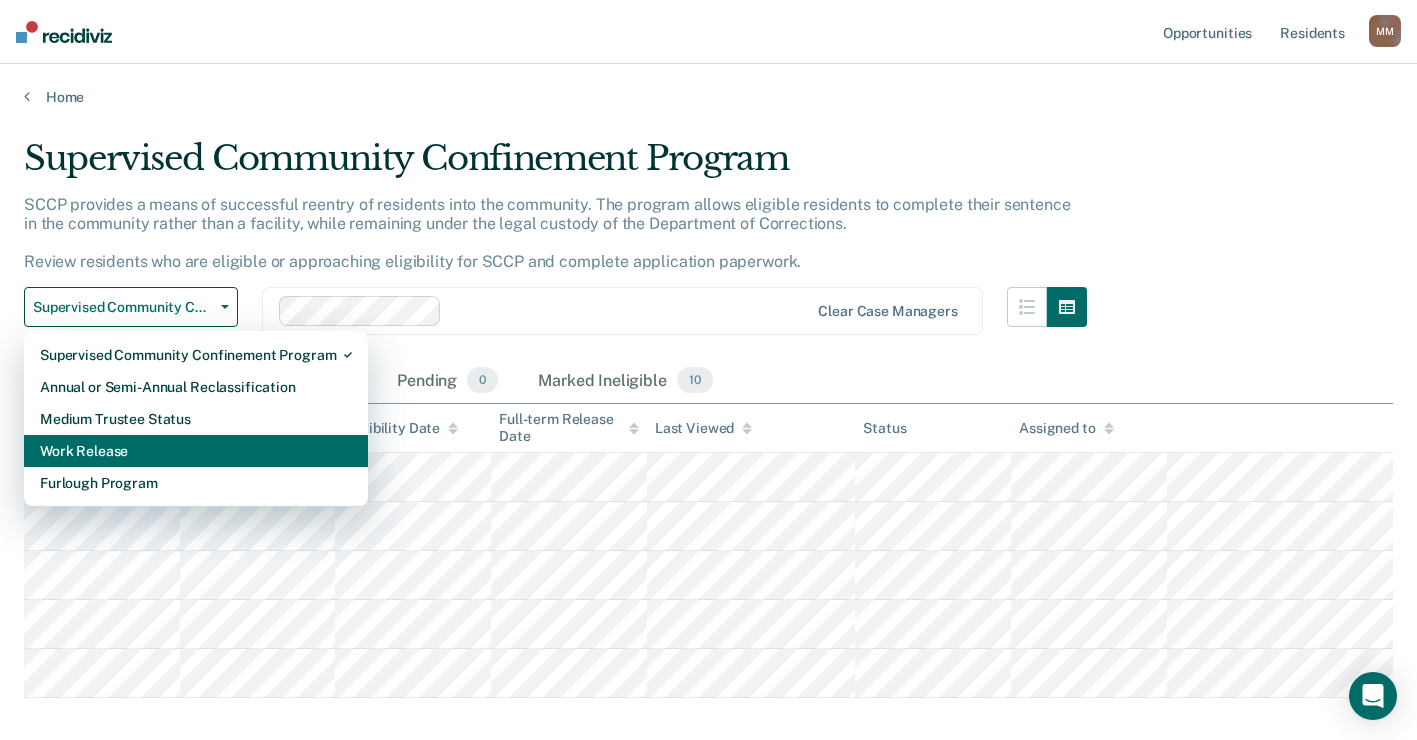 click on "Work Release" at bounding box center [196, 451] 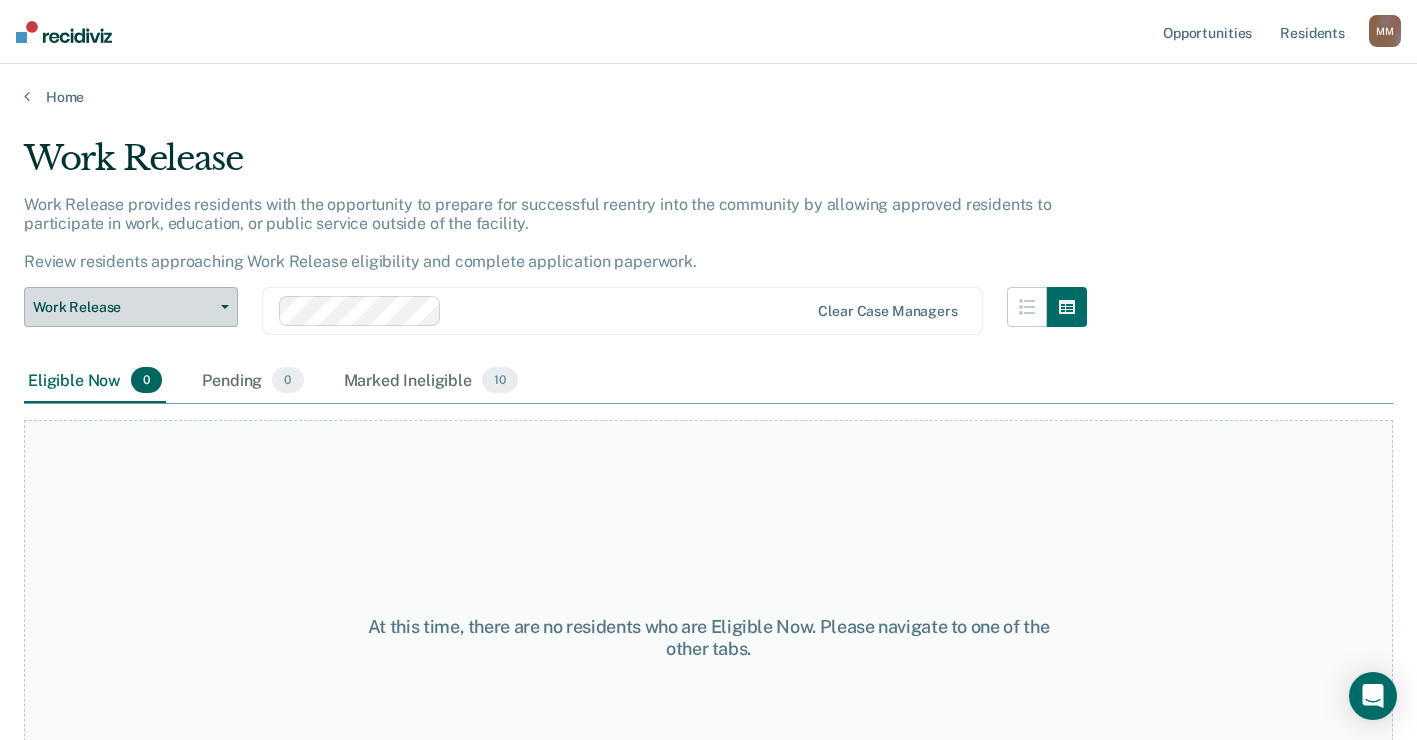 click on "Work Release" at bounding box center (131, 307) 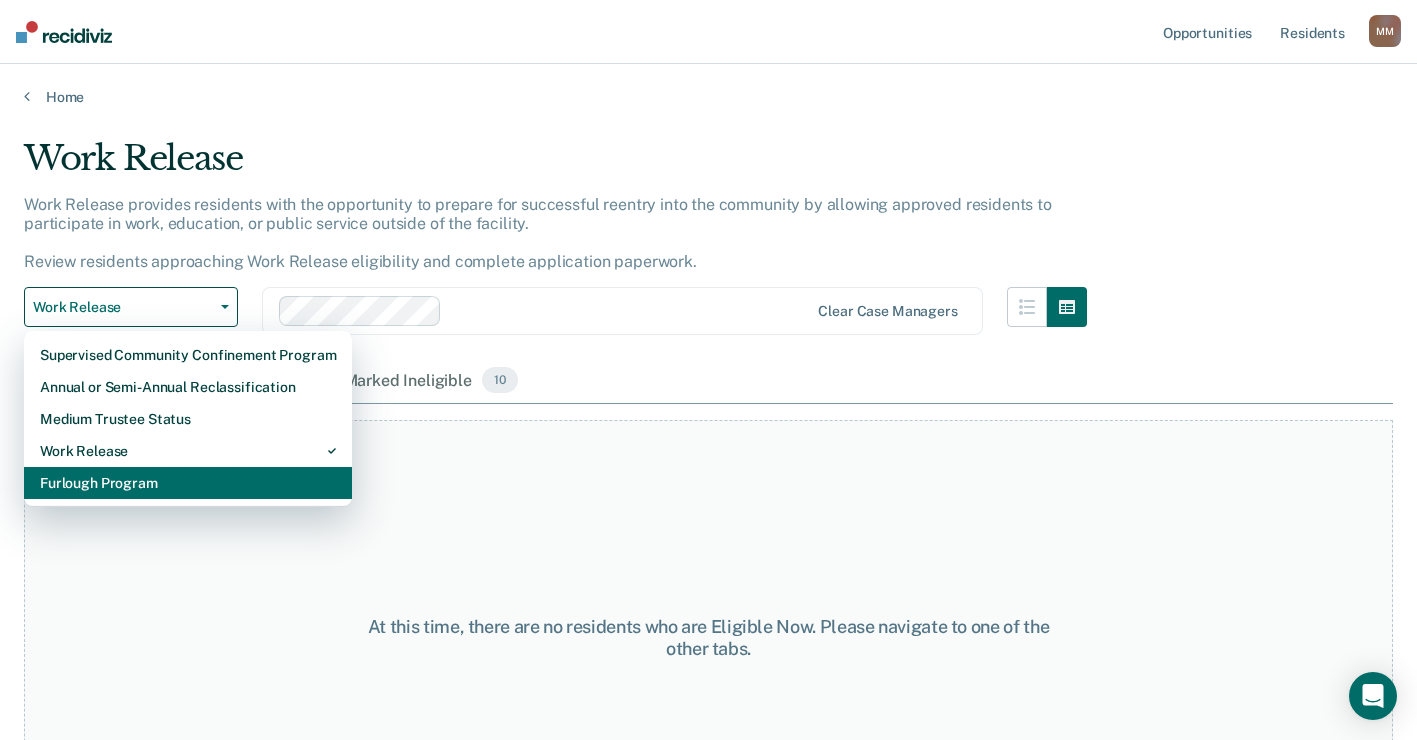 click on "Furlough Program" at bounding box center [188, 483] 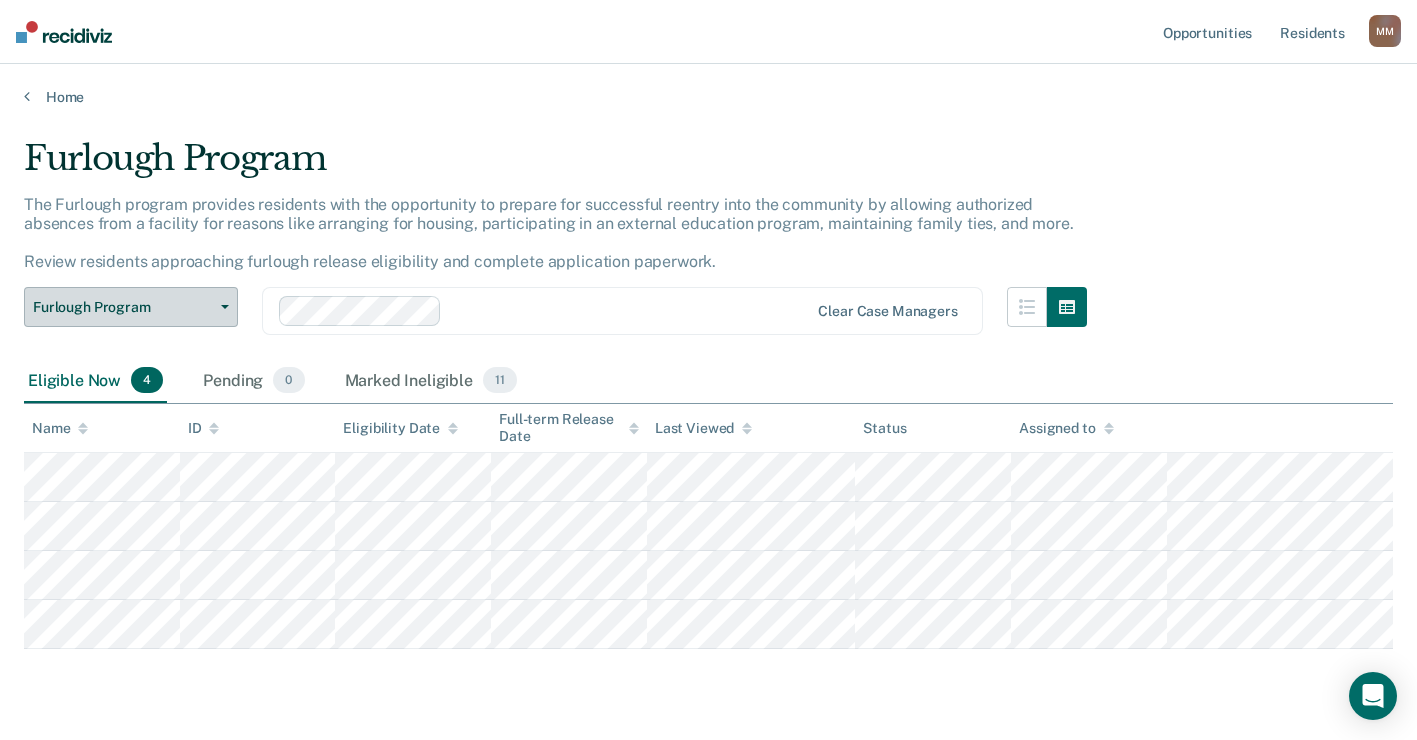 click on "Furlough Program" at bounding box center [131, 307] 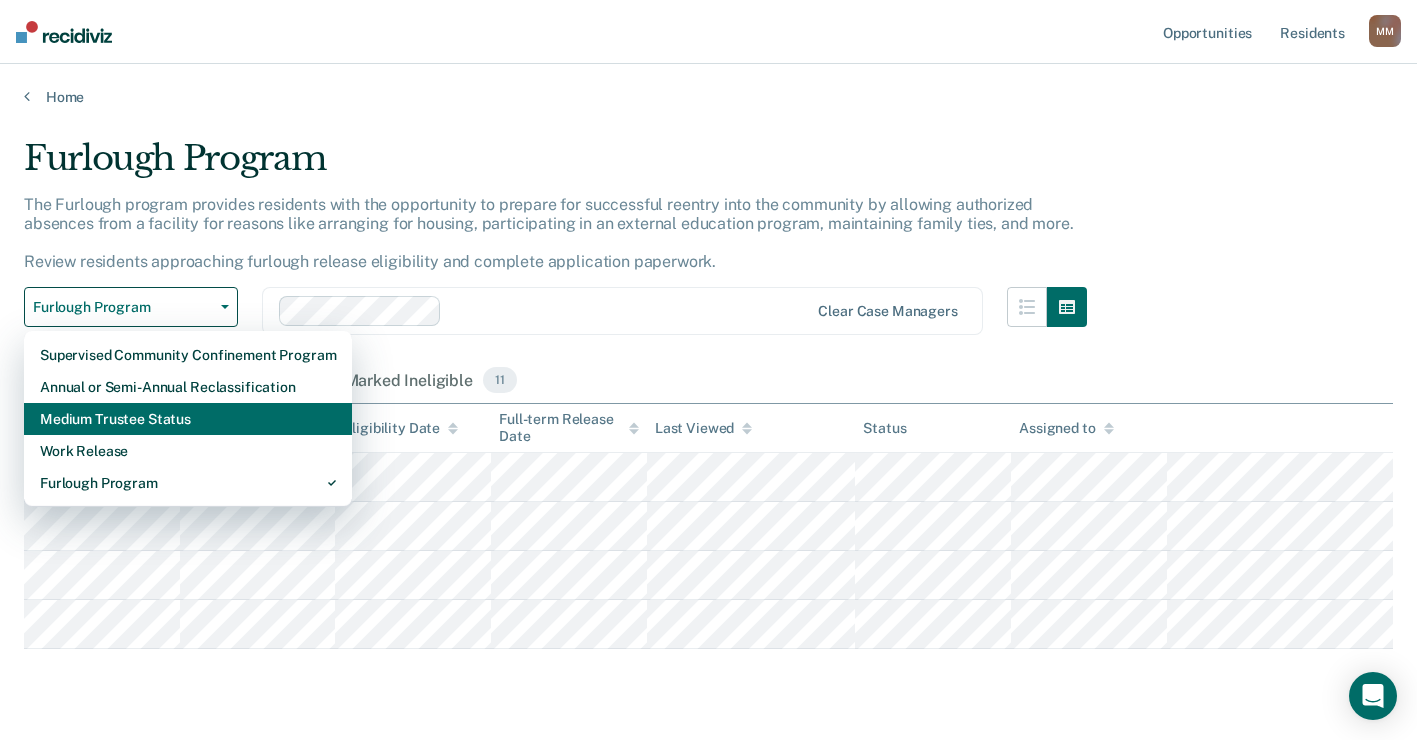 click on "Medium Trustee Status" at bounding box center (188, 419) 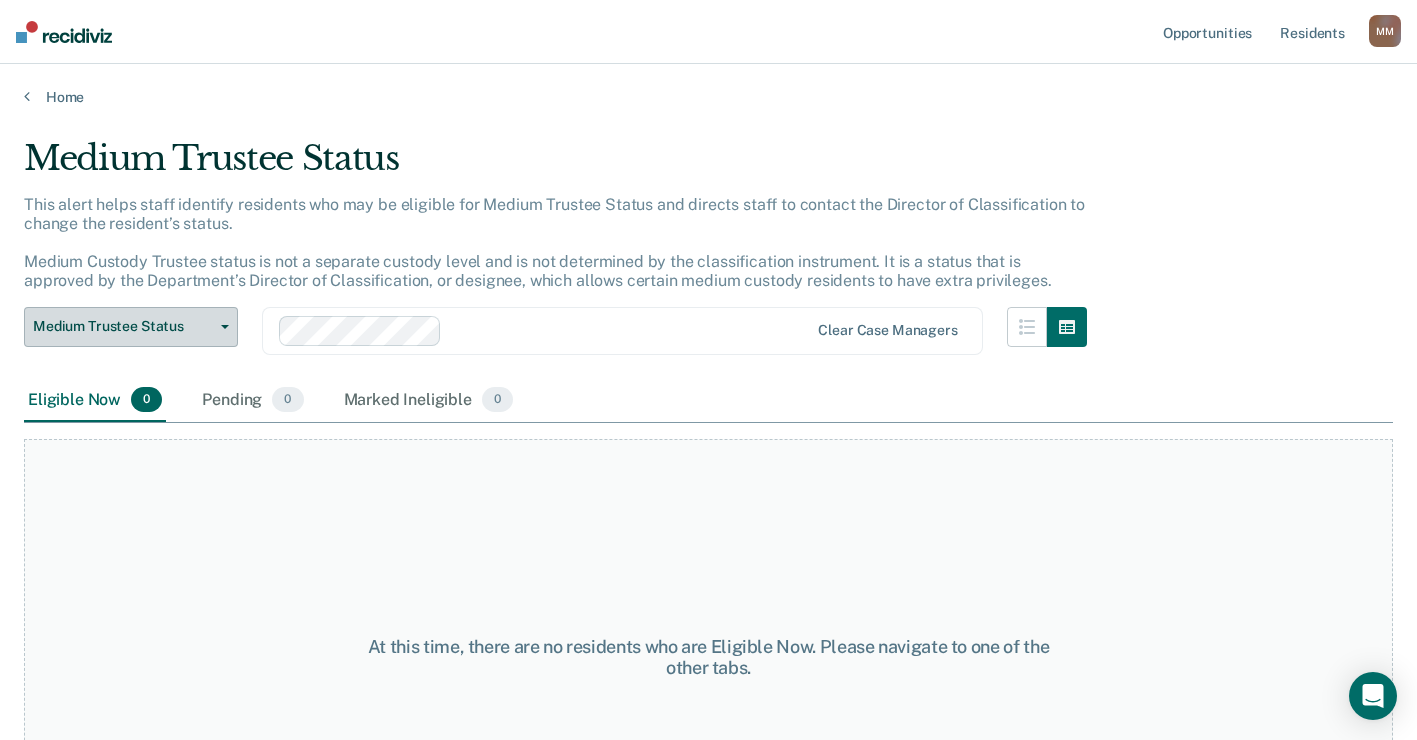 click on "Medium Trustee Status" at bounding box center [131, 327] 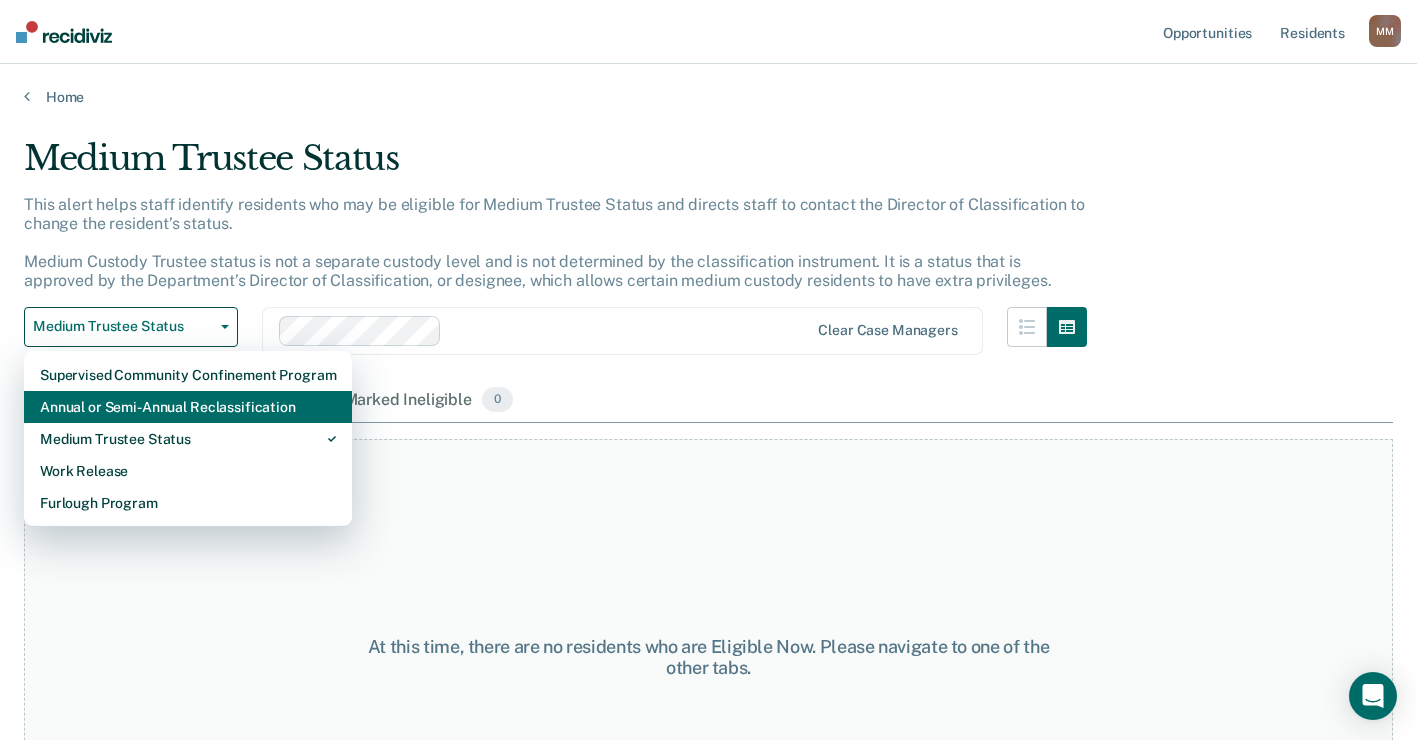 click on "Annual or Semi-Annual Reclassification" at bounding box center (188, 407) 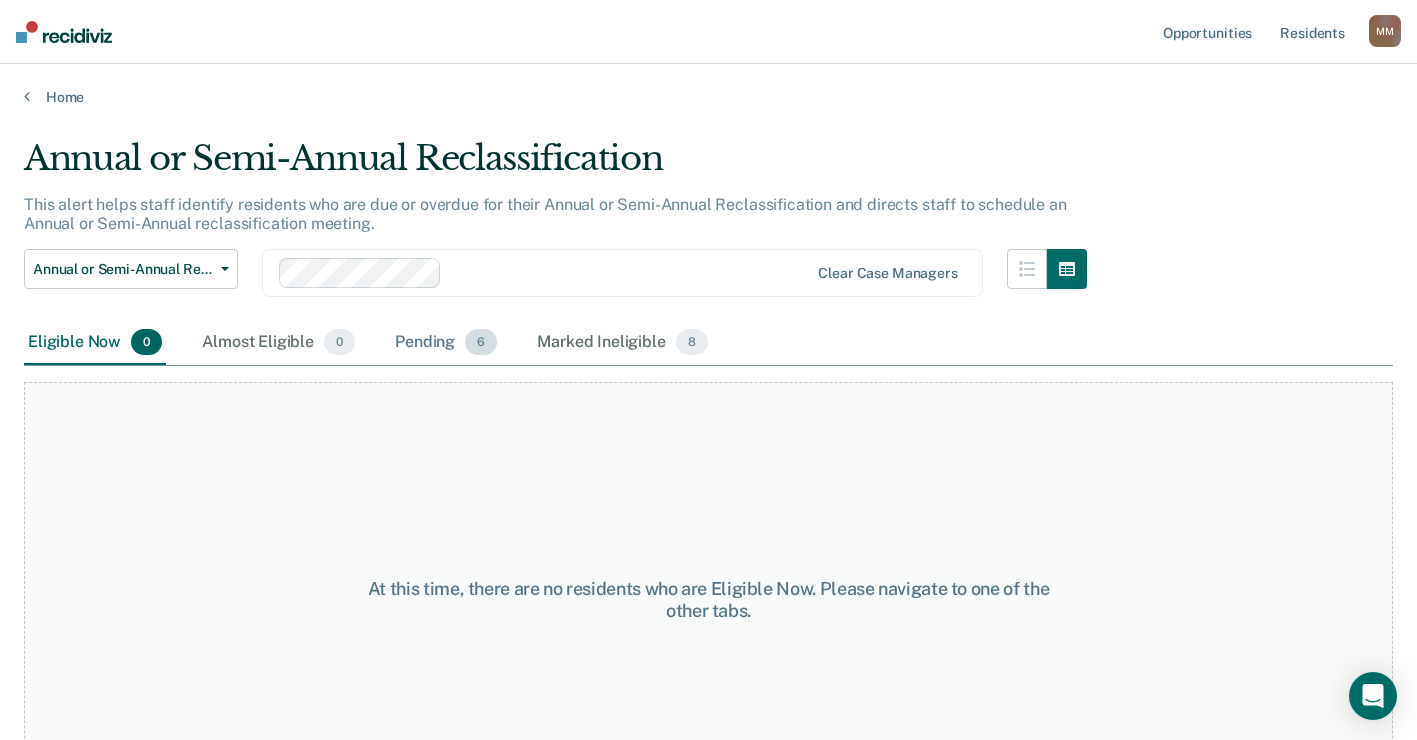 click on "Pending 6" at bounding box center (446, 343) 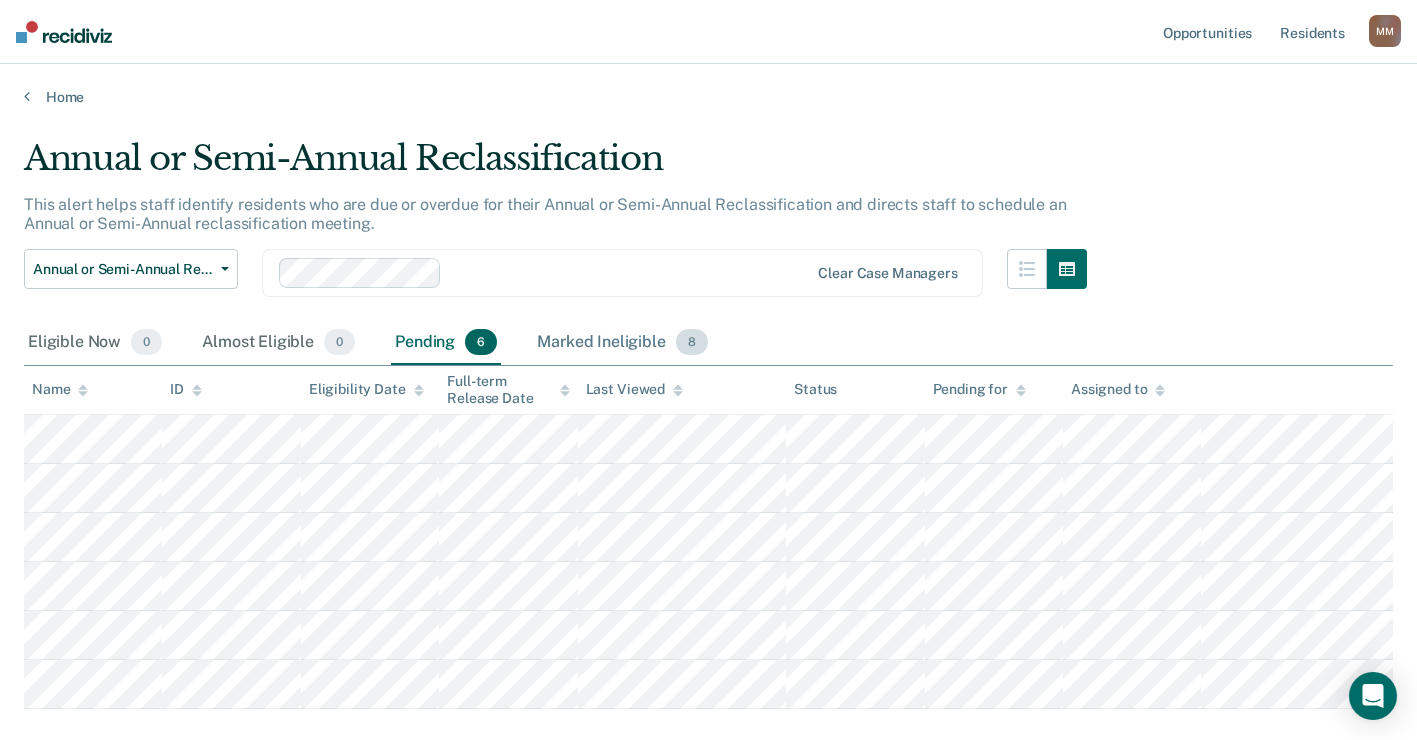 click on "Marked Ineligible 8" at bounding box center [622, 343] 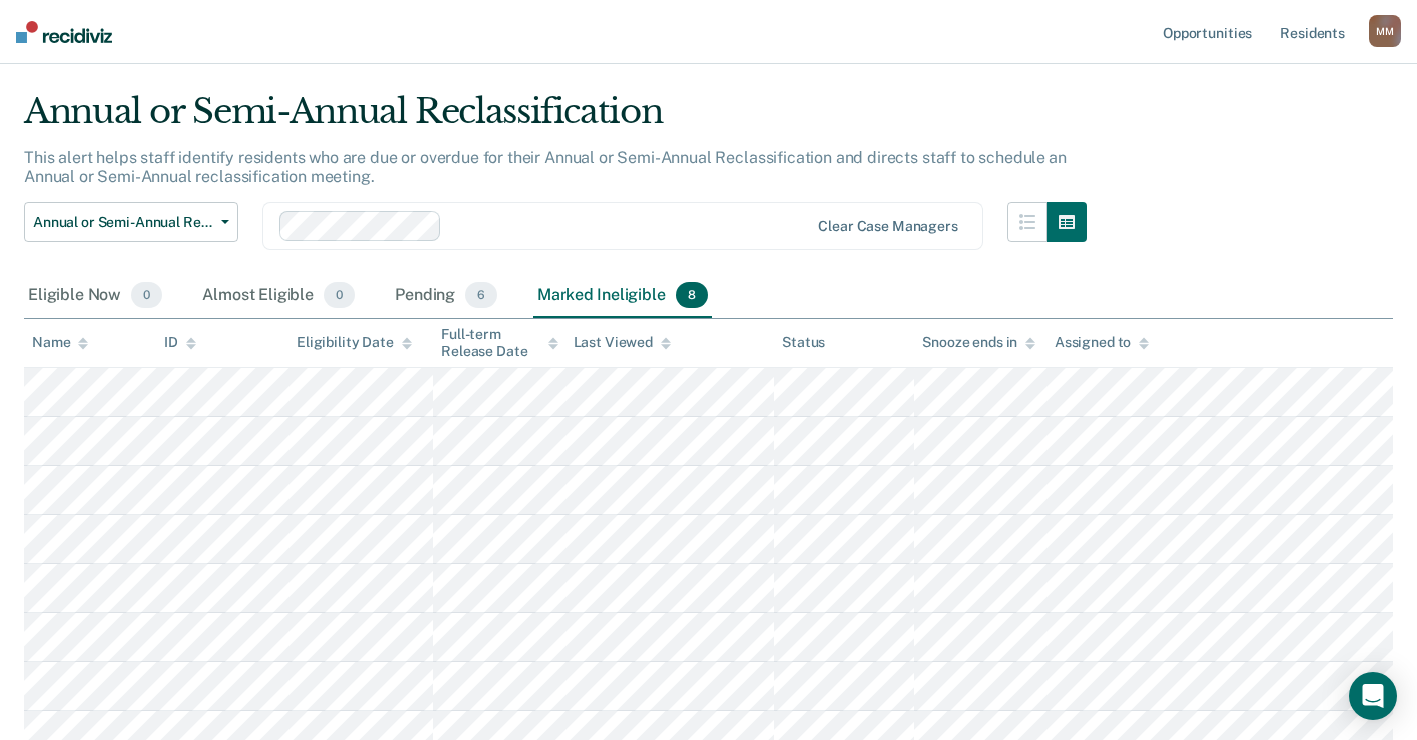 scroll, scrollTop: 11, scrollLeft: 0, axis: vertical 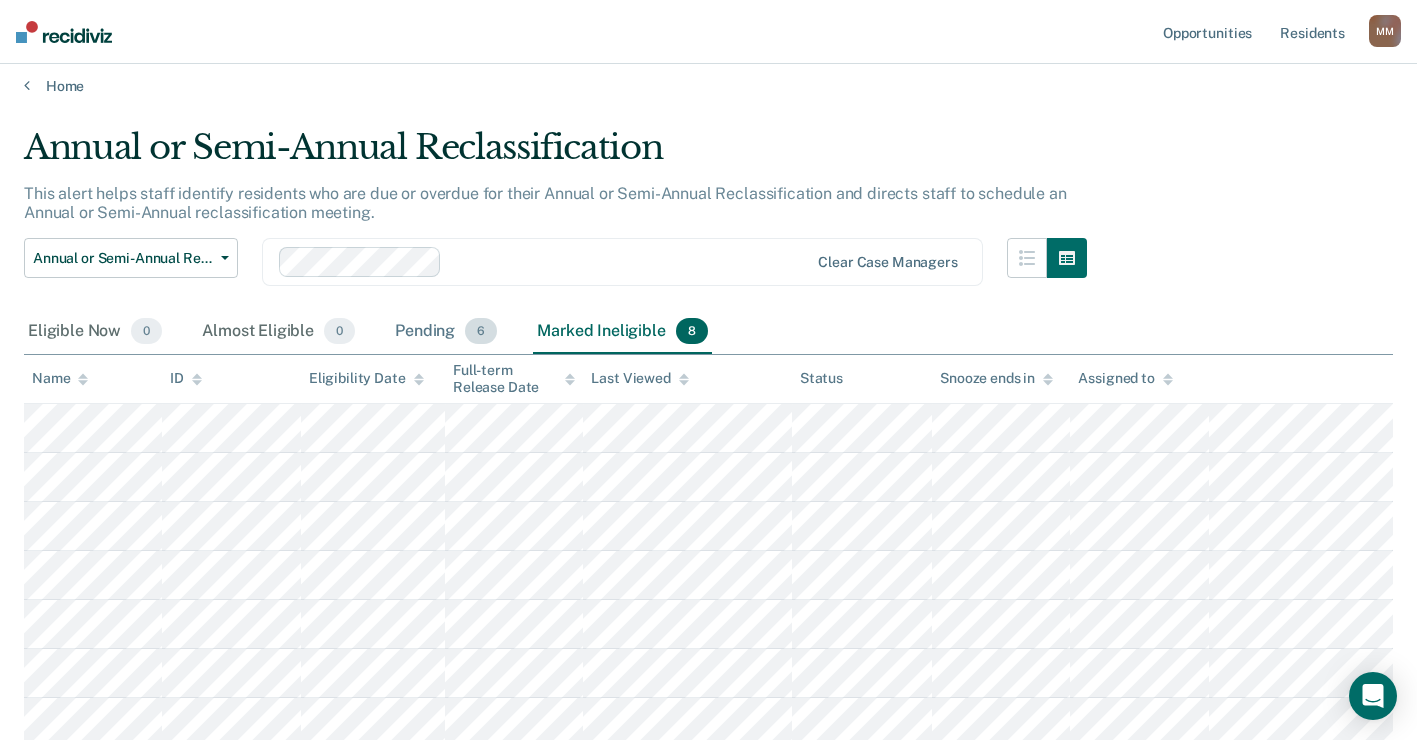 click on "Pending 6" at bounding box center (446, 332) 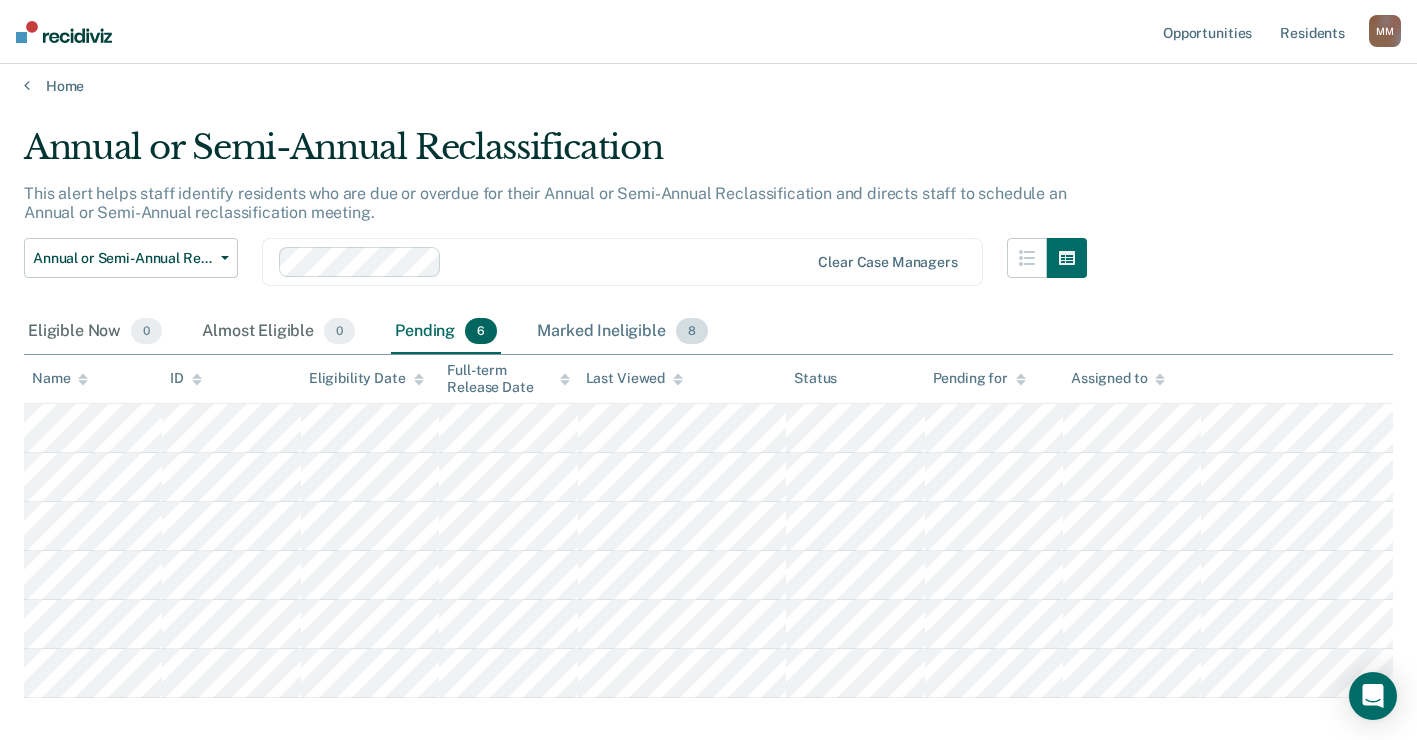 click on "Marked Ineligible 8" at bounding box center (622, 332) 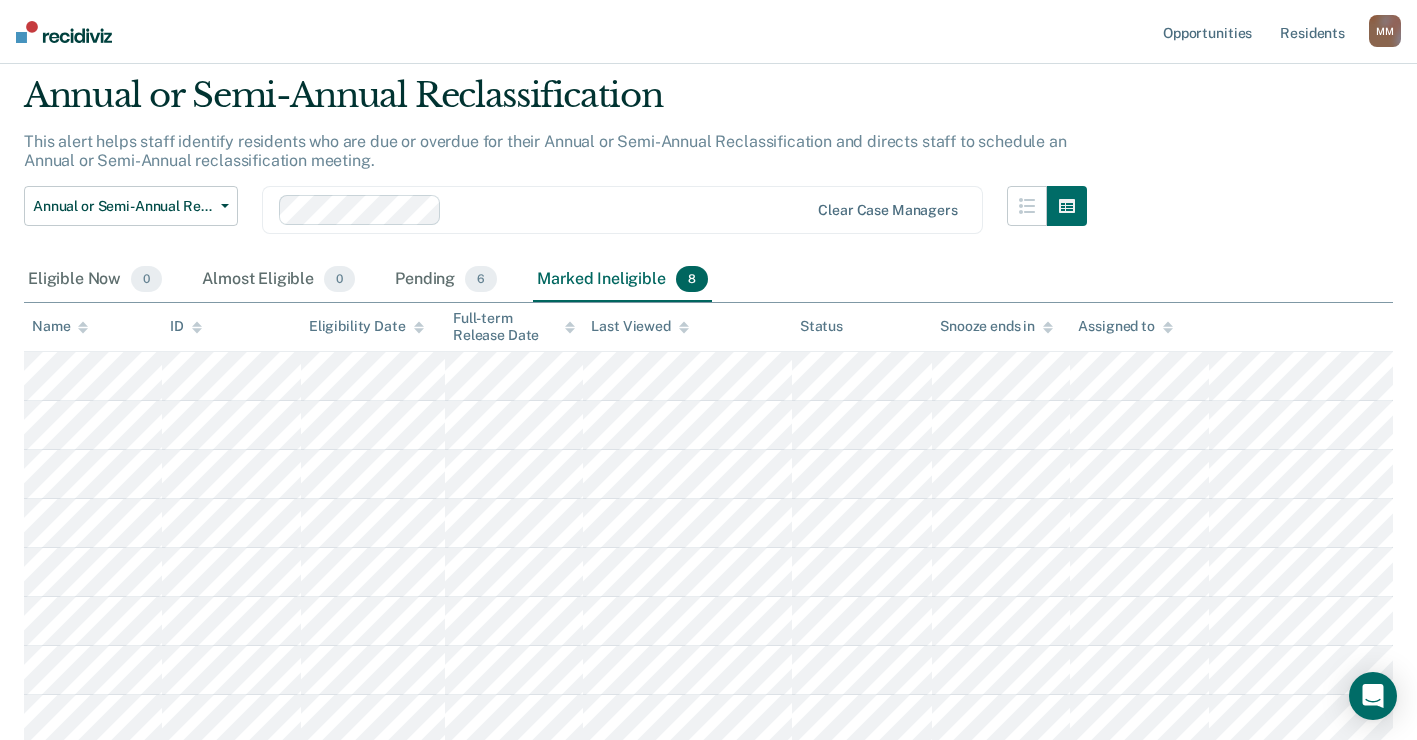 scroll, scrollTop: 111, scrollLeft: 0, axis: vertical 